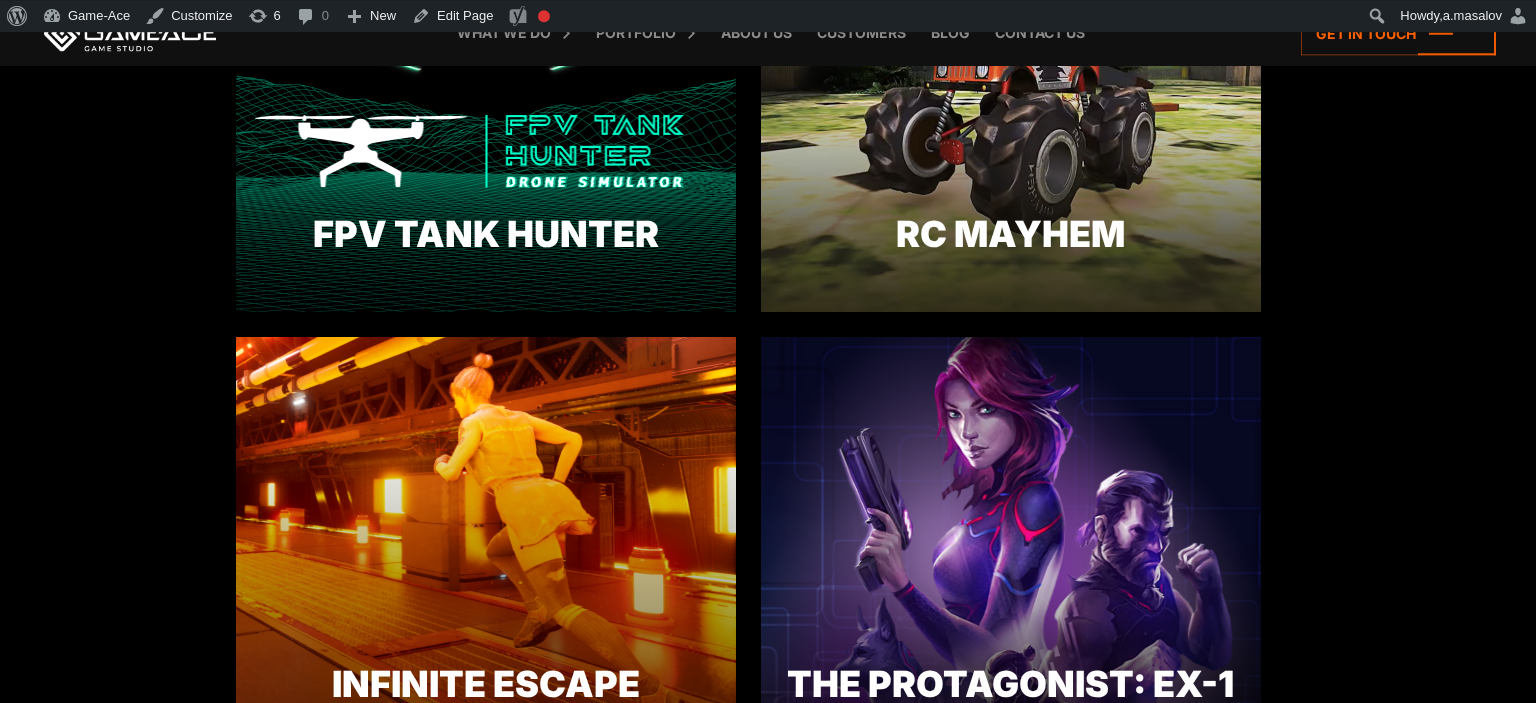 scroll, scrollTop: 1267, scrollLeft: 0, axis: vertical 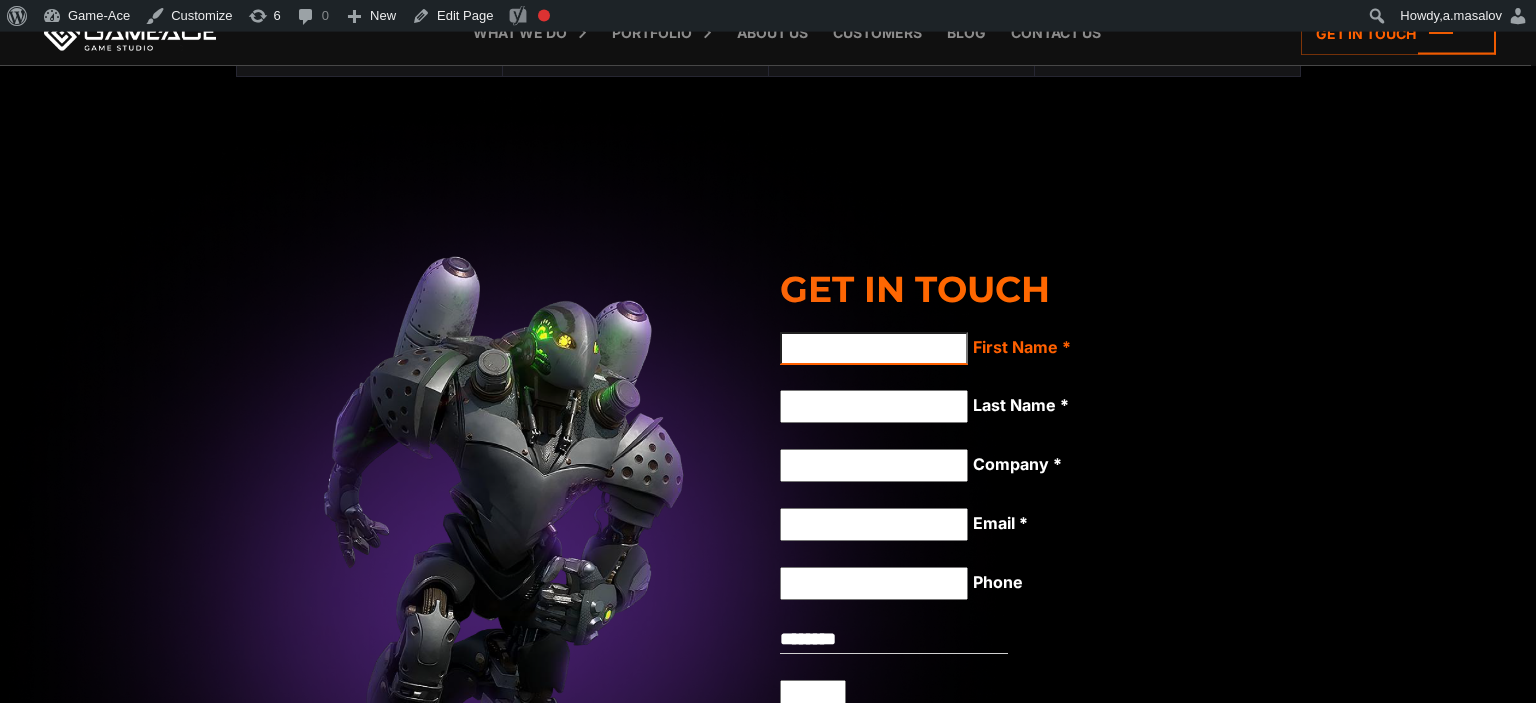 click on "First Name *" at bounding box center [874, 348] 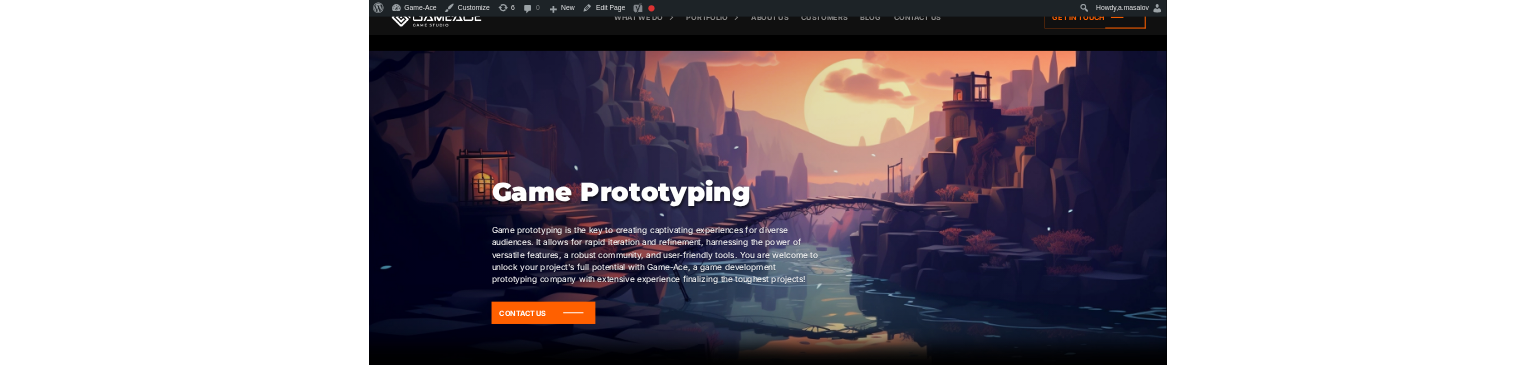 scroll, scrollTop: 0, scrollLeft: 0, axis: both 